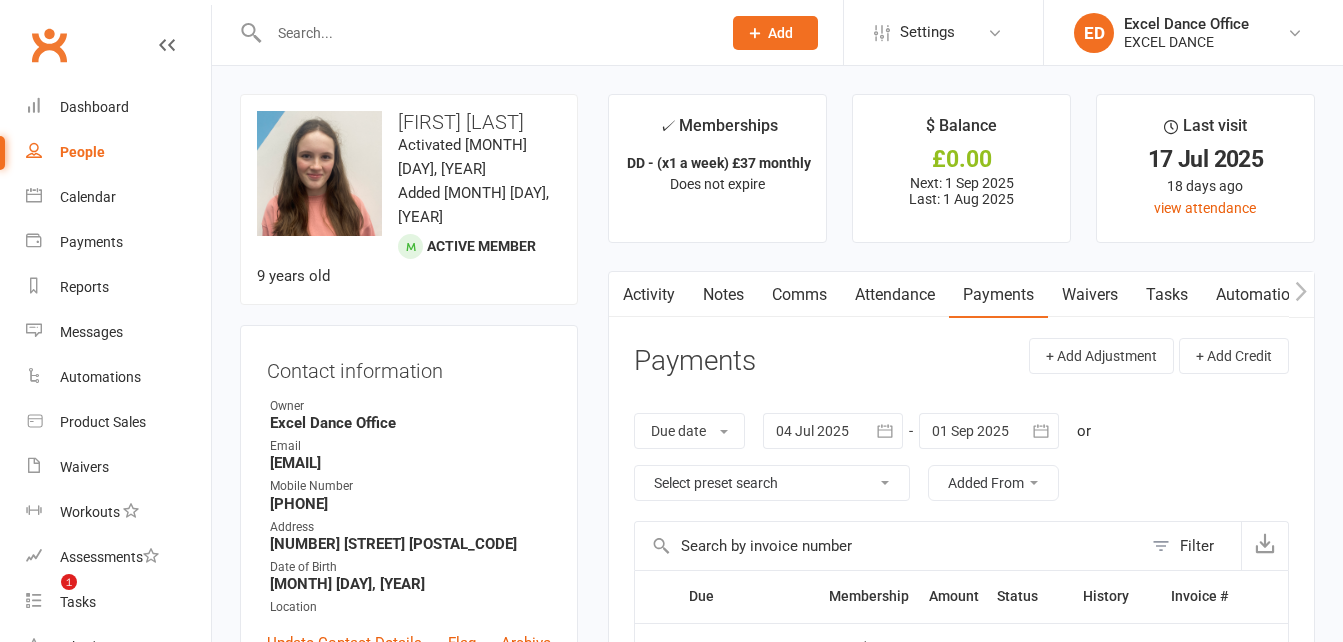 scroll, scrollTop: 0, scrollLeft: 0, axis: both 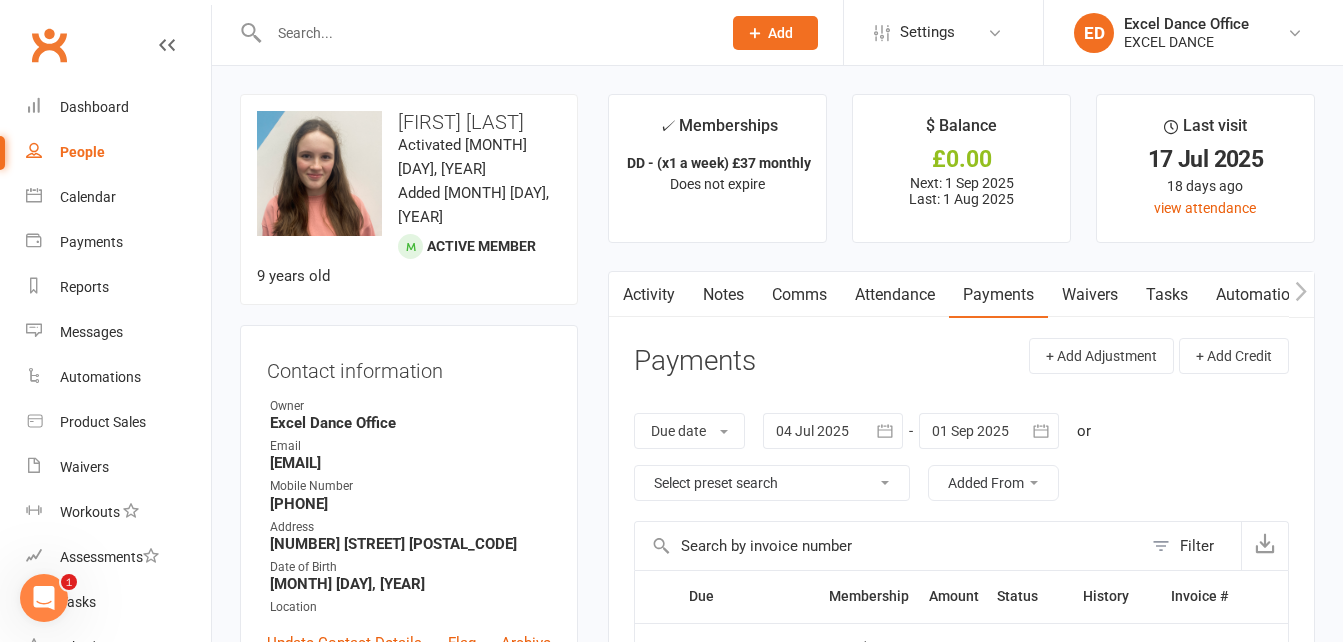 click at bounding box center (485, 33) 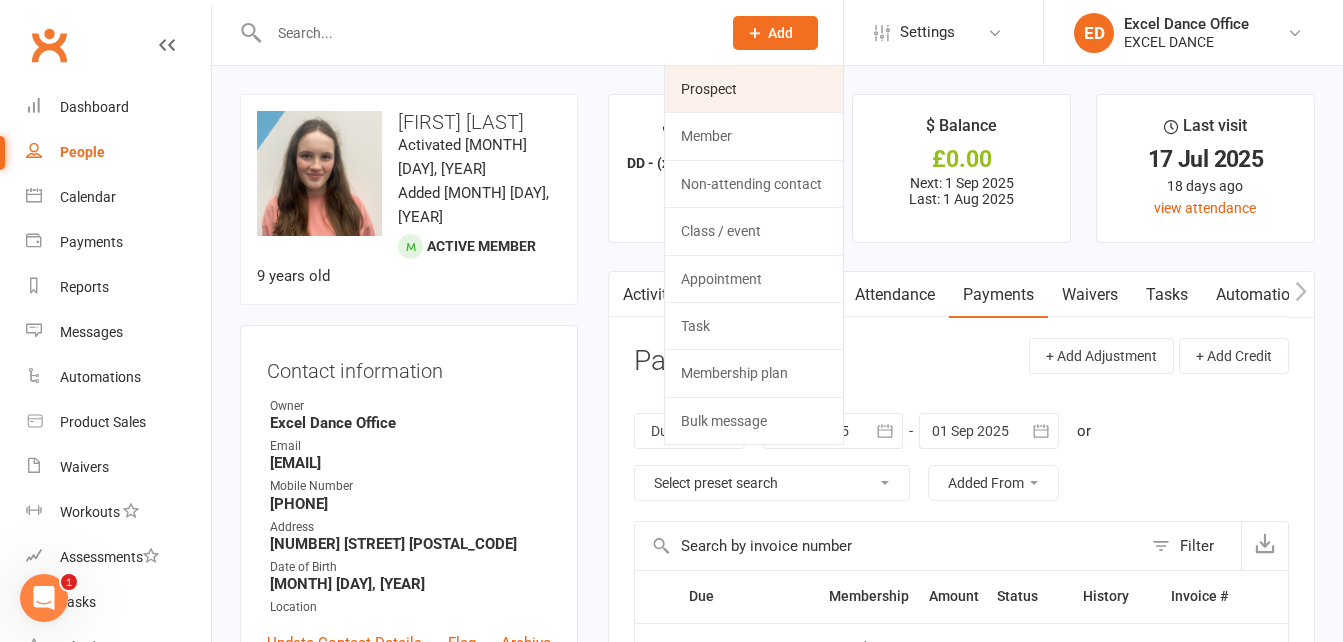 drag, startPoint x: 804, startPoint y: 35, endPoint x: 750, endPoint y: 72, distance: 65.459915 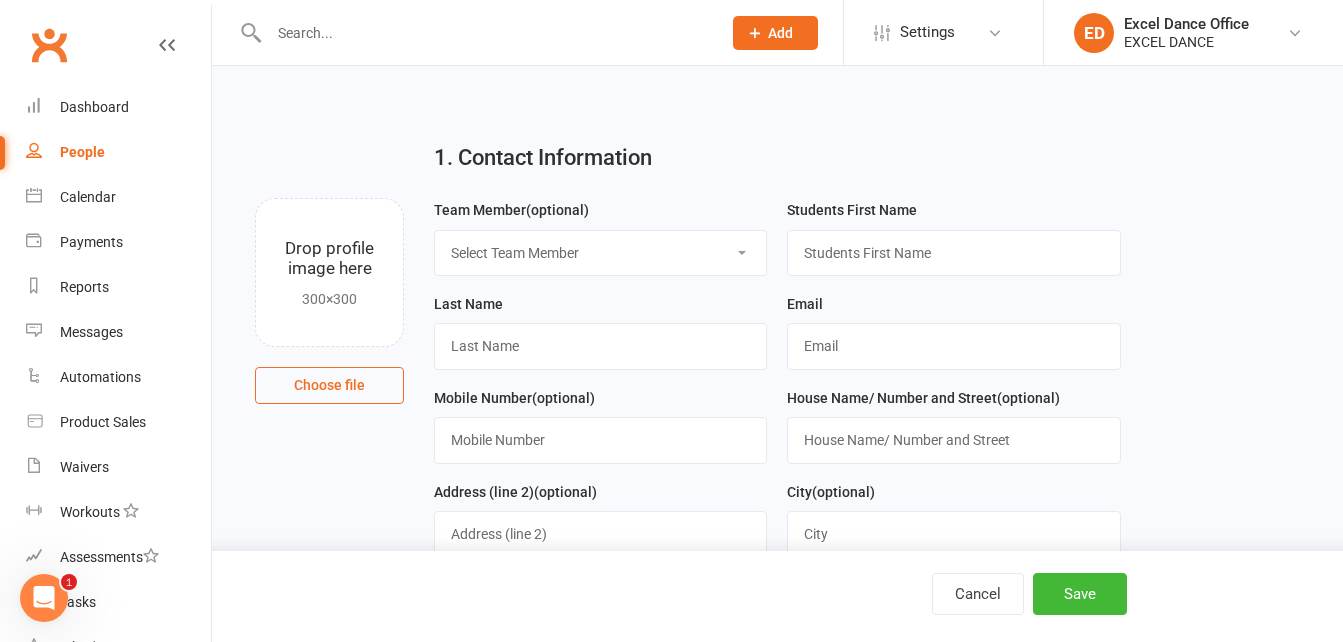 click on "Select Team Member Excel Dance Office Kirsty Revitt Excel Dance Abby Tucker Daniela Rodosthenous" at bounding box center [600, 253] 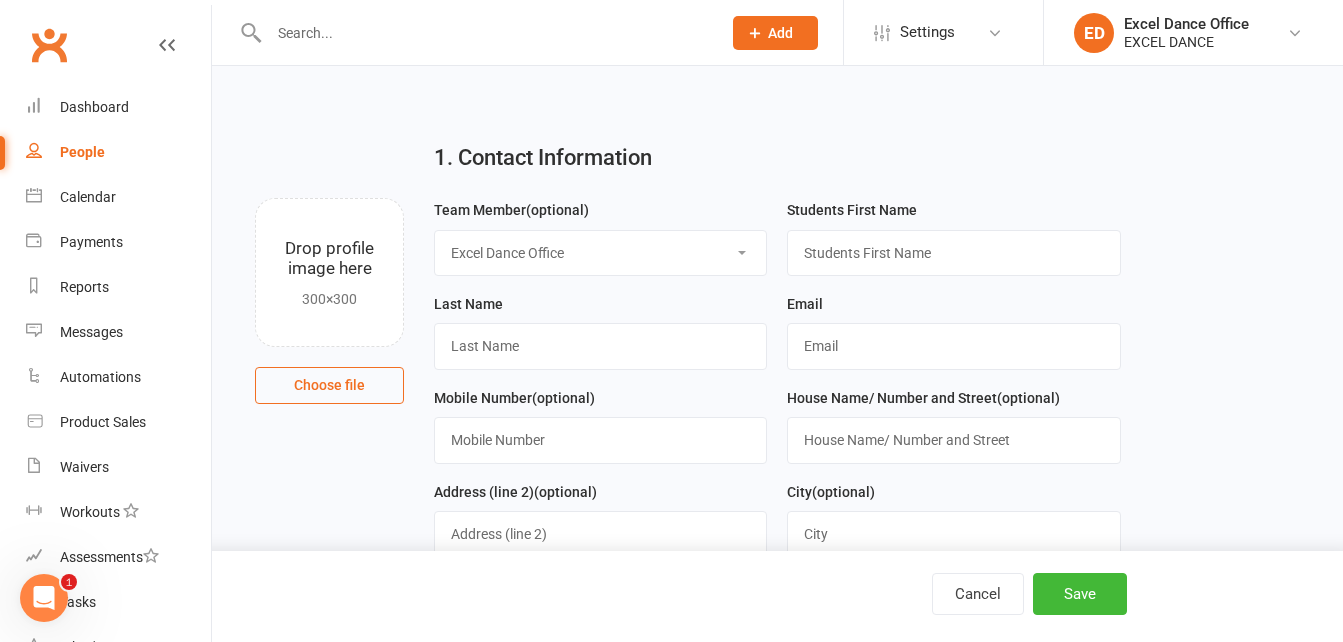 click on "Select Team Member Excel Dance Office Kirsty Revitt Excel Dance Abby Tucker Daniela Rodosthenous" at bounding box center (600, 253) 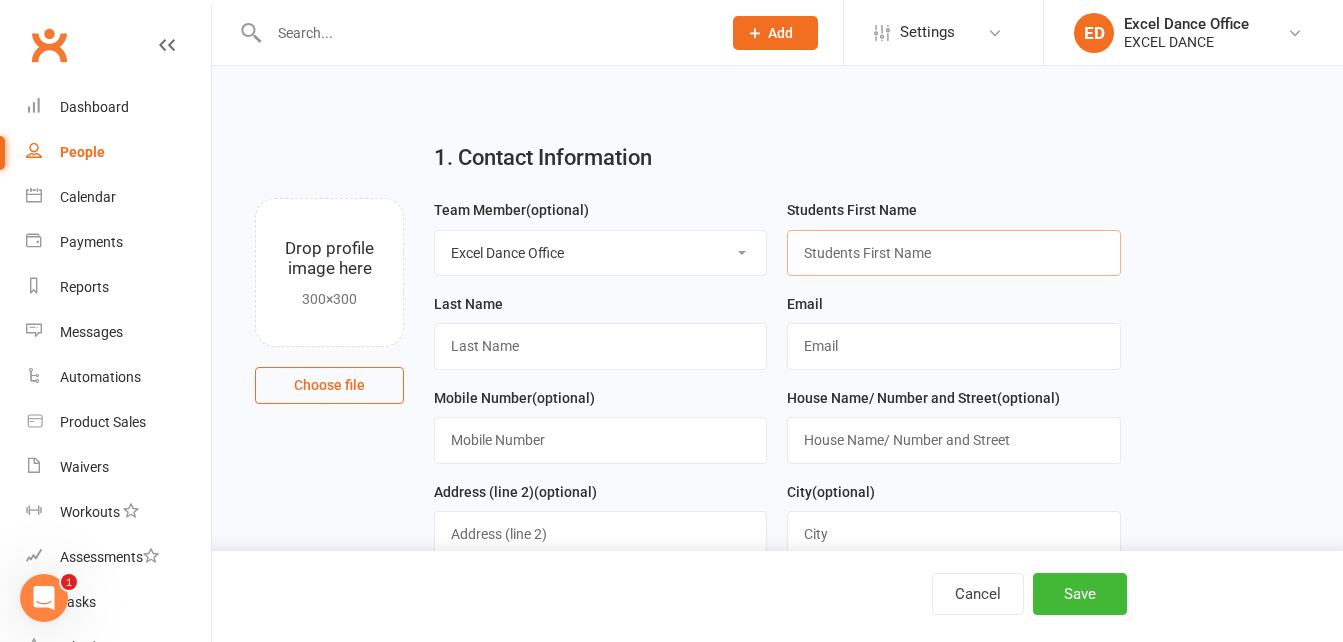 click at bounding box center [953, 253] 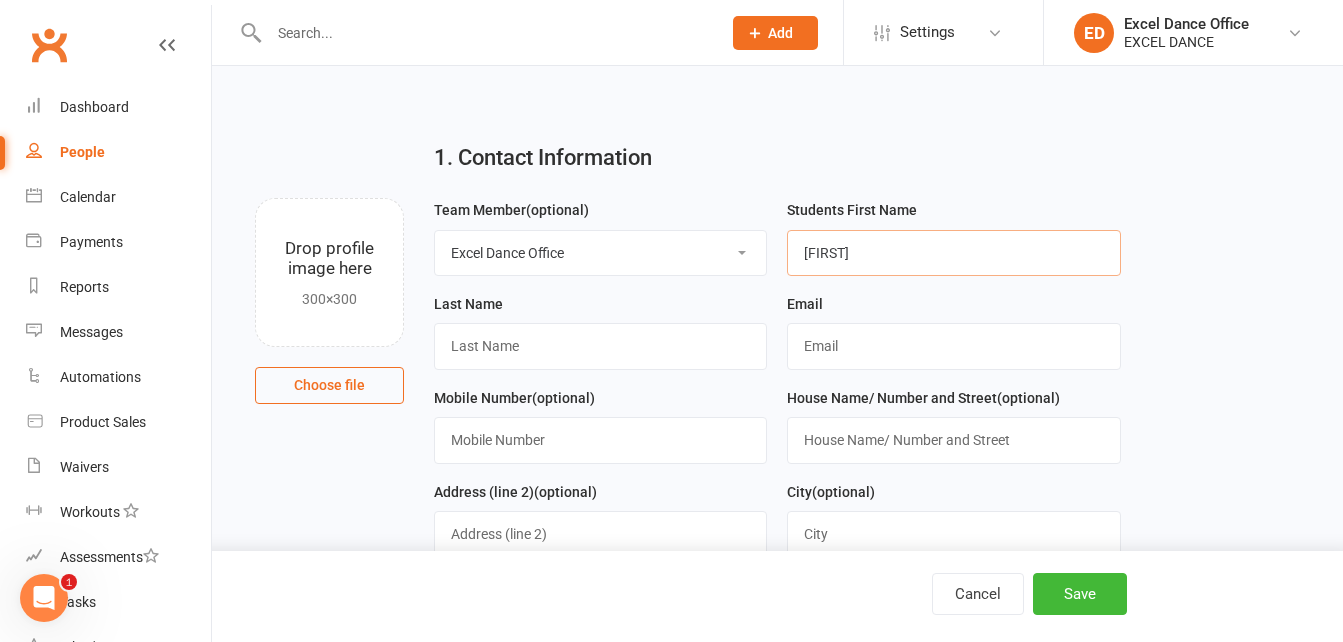 type on "[FIRST]" 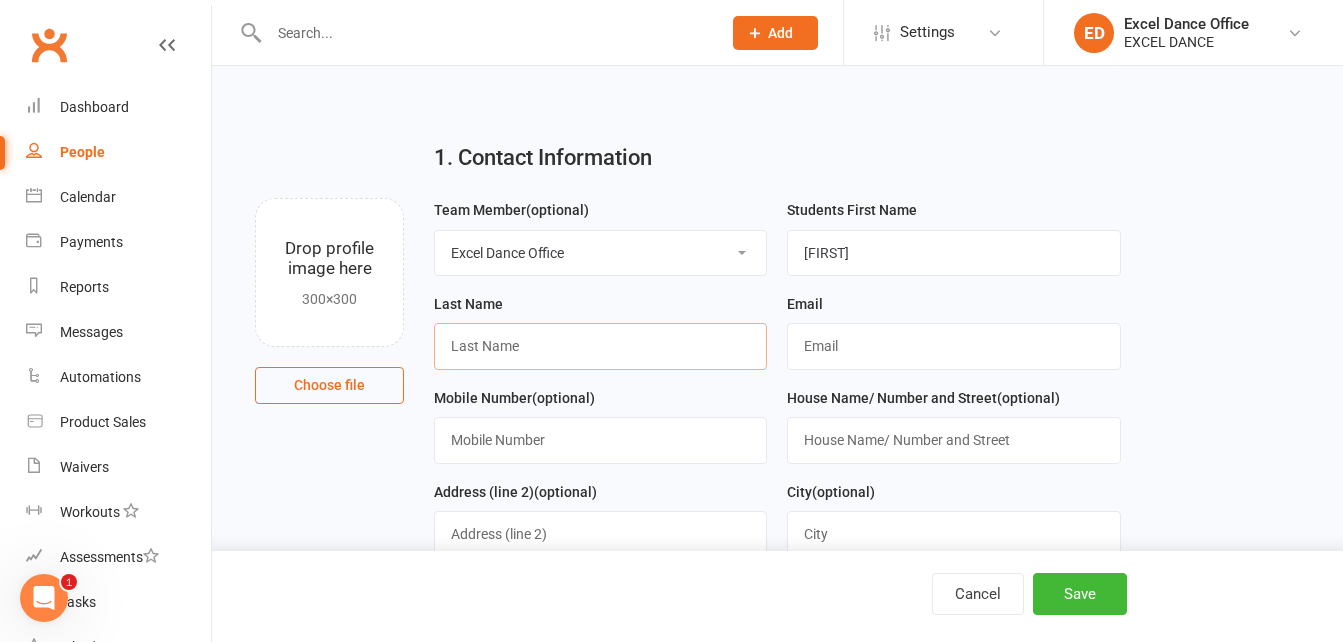 click at bounding box center [600, 346] 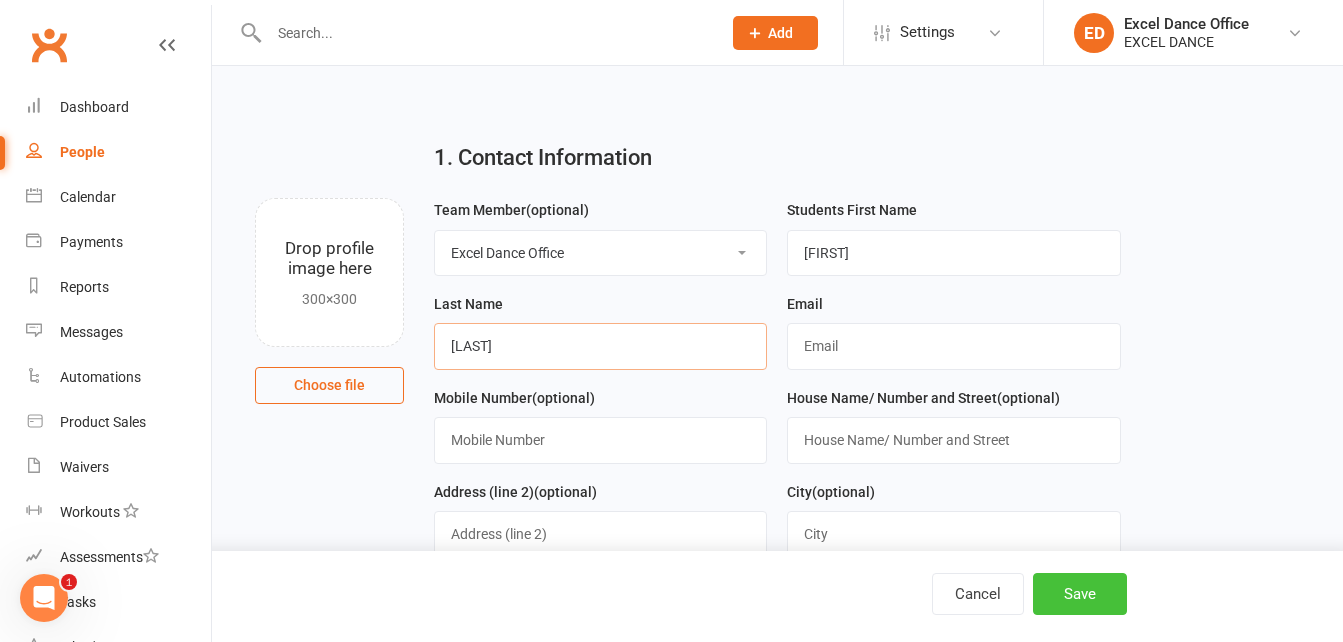 type on "[LAST]" 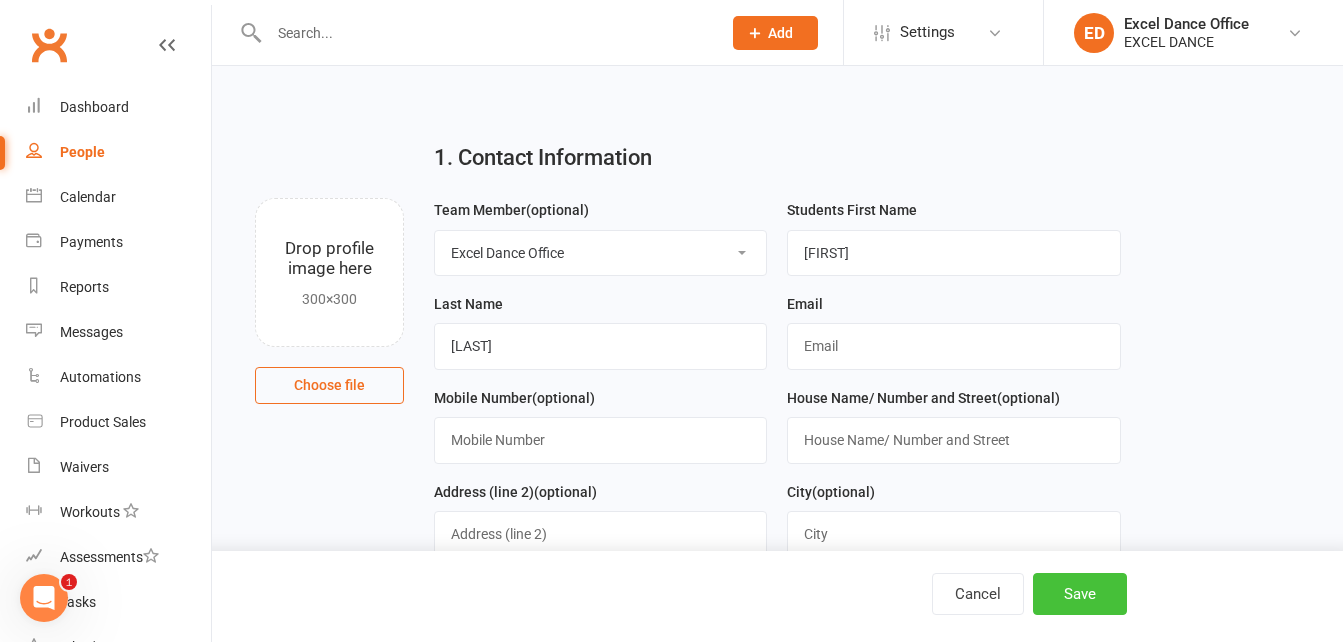 click on "Save" at bounding box center [1080, 594] 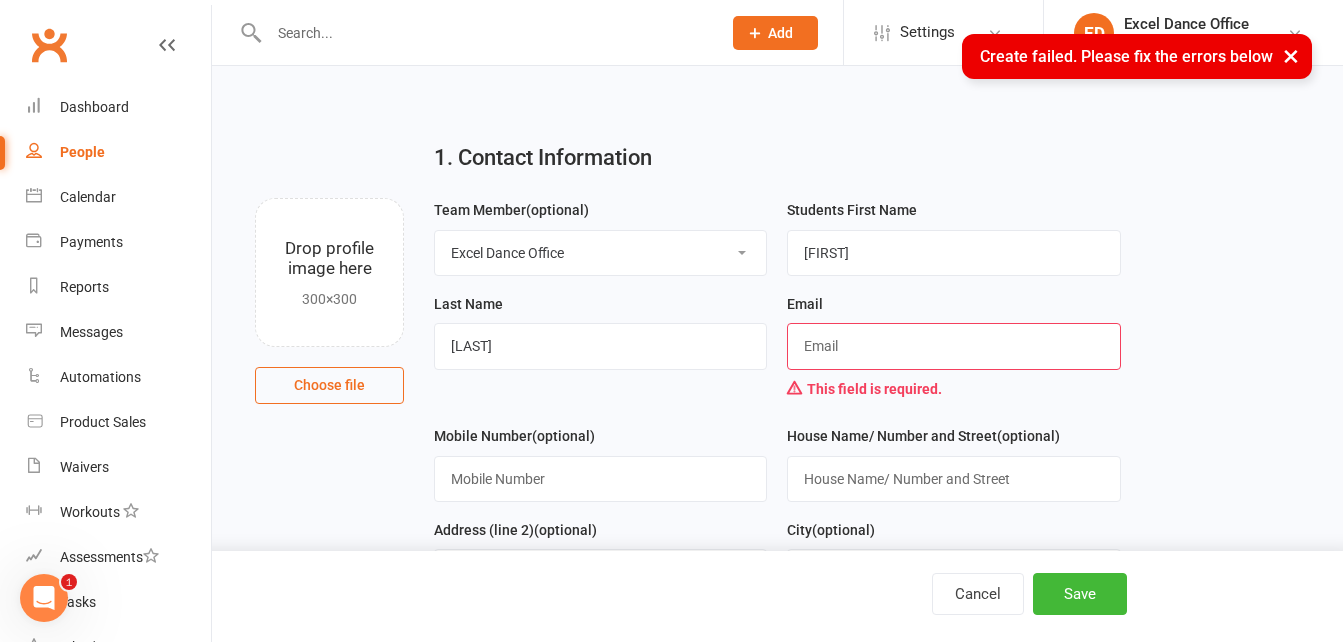 click on "Email  This field is required." at bounding box center [953, 350] 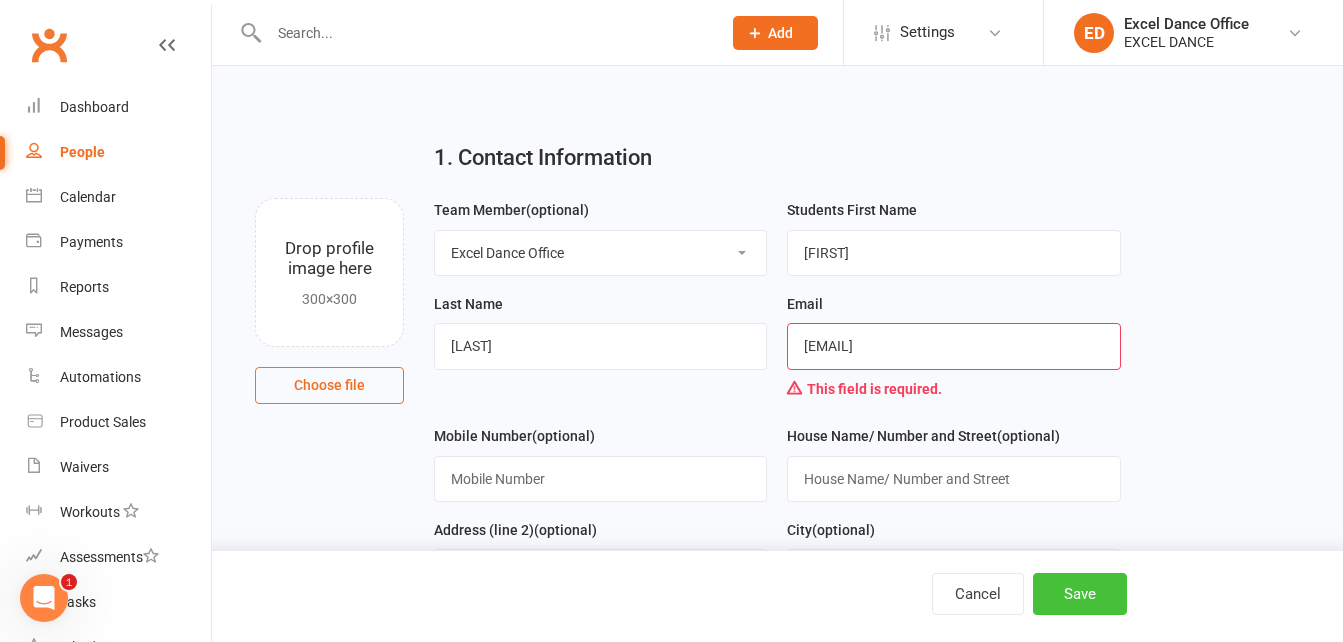 type on "[EMAIL]" 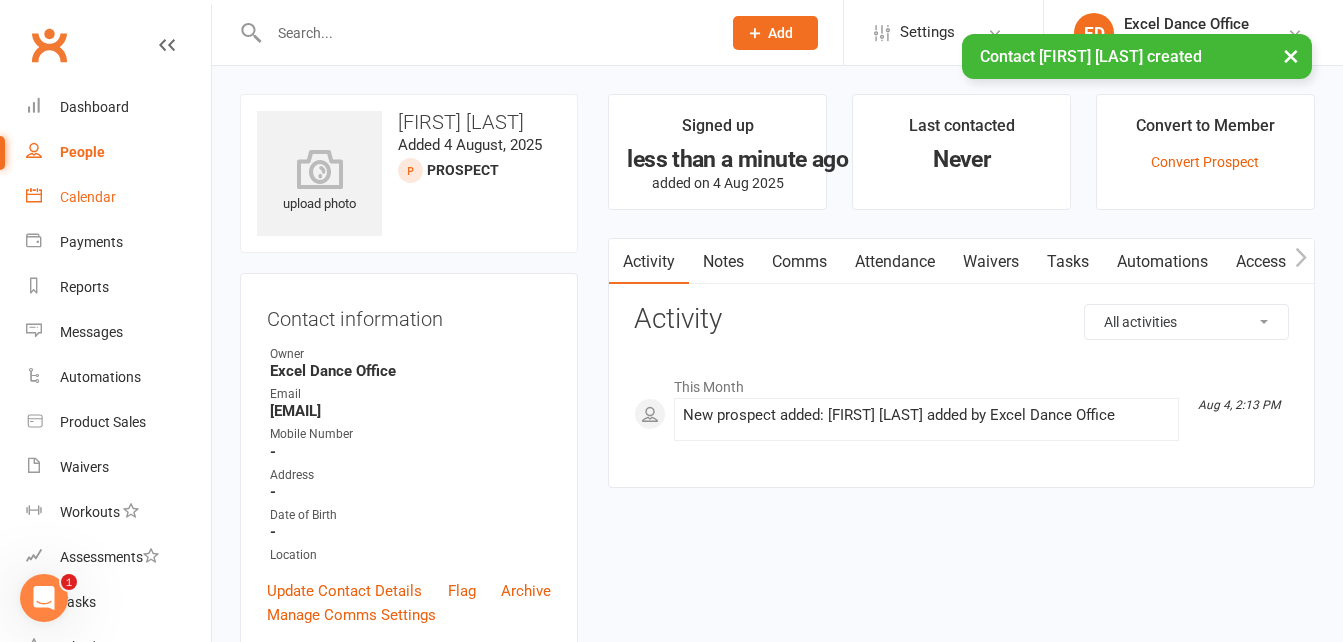 click on "Calendar" at bounding box center [118, 197] 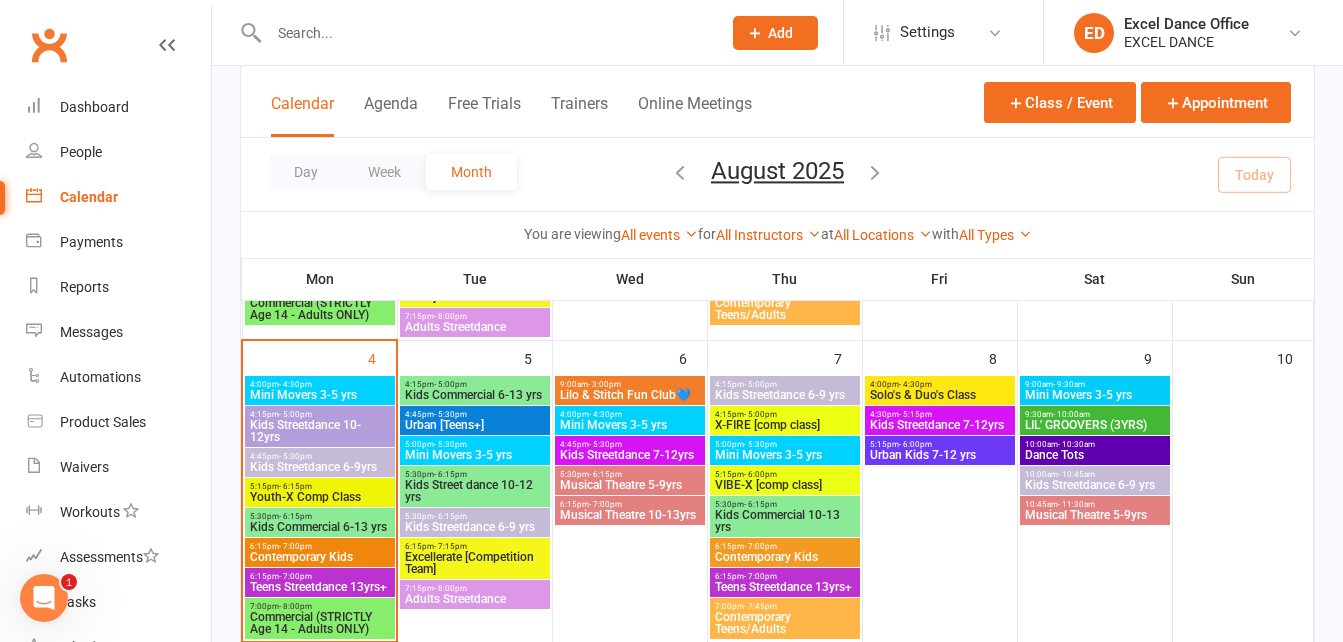 scroll, scrollTop: 421, scrollLeft: 0, axis: vertical 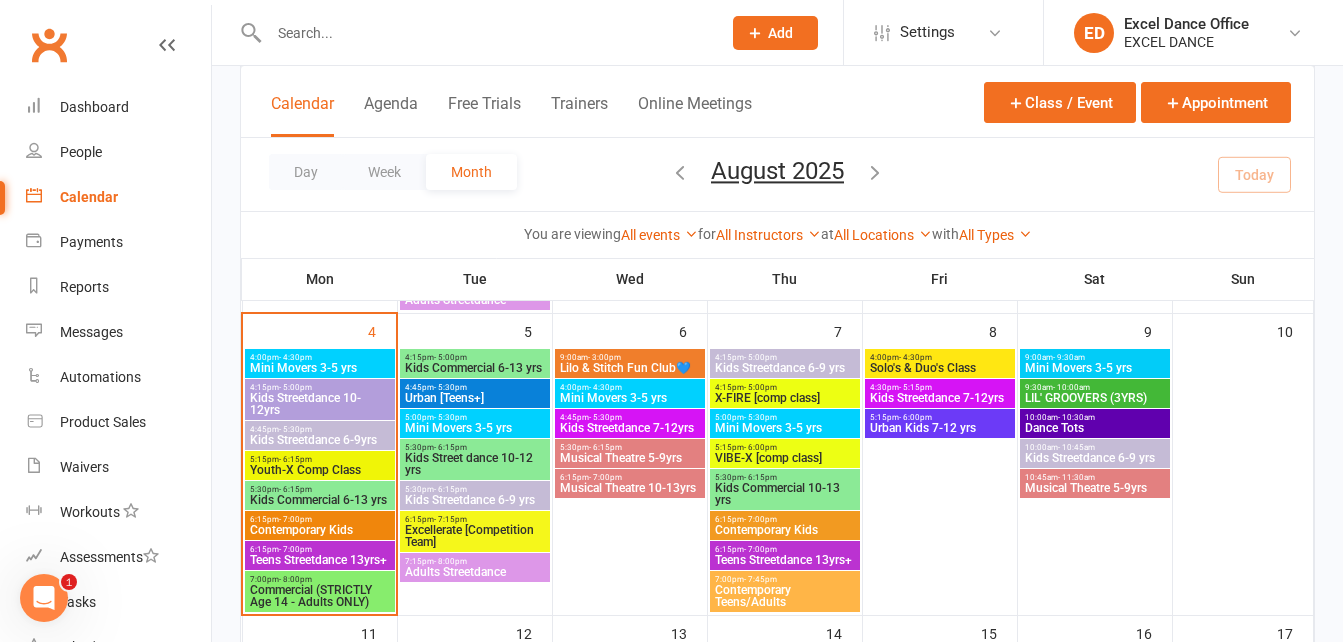 click on "5:30pm  - 6:15pm" at bounding box center (475, 447) 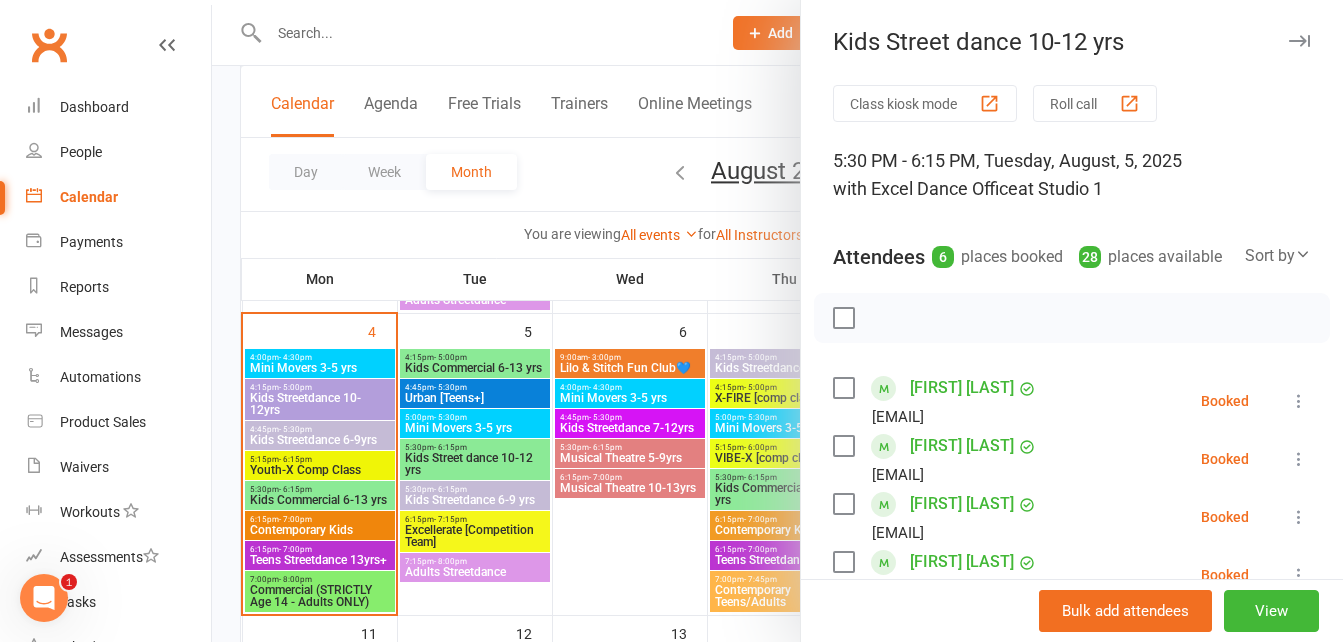 click at bounding box center [777, 321] 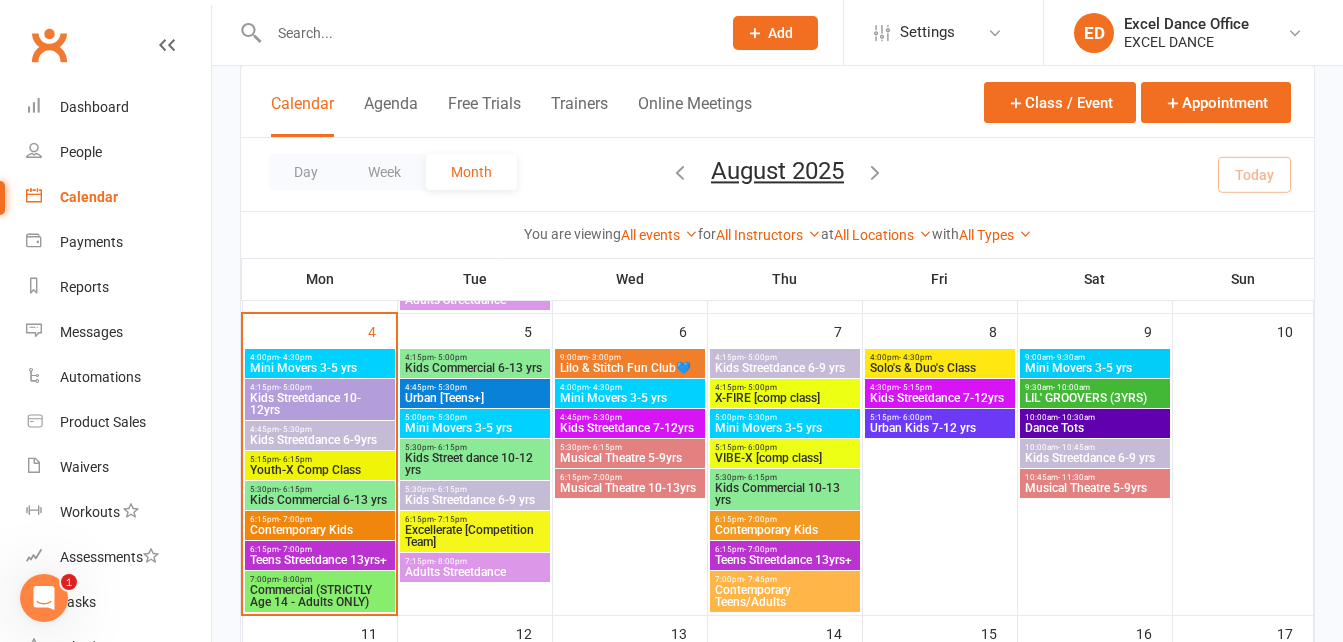 click on "Mini Movers 3-5 yrs" at bounding box center (475, 428) 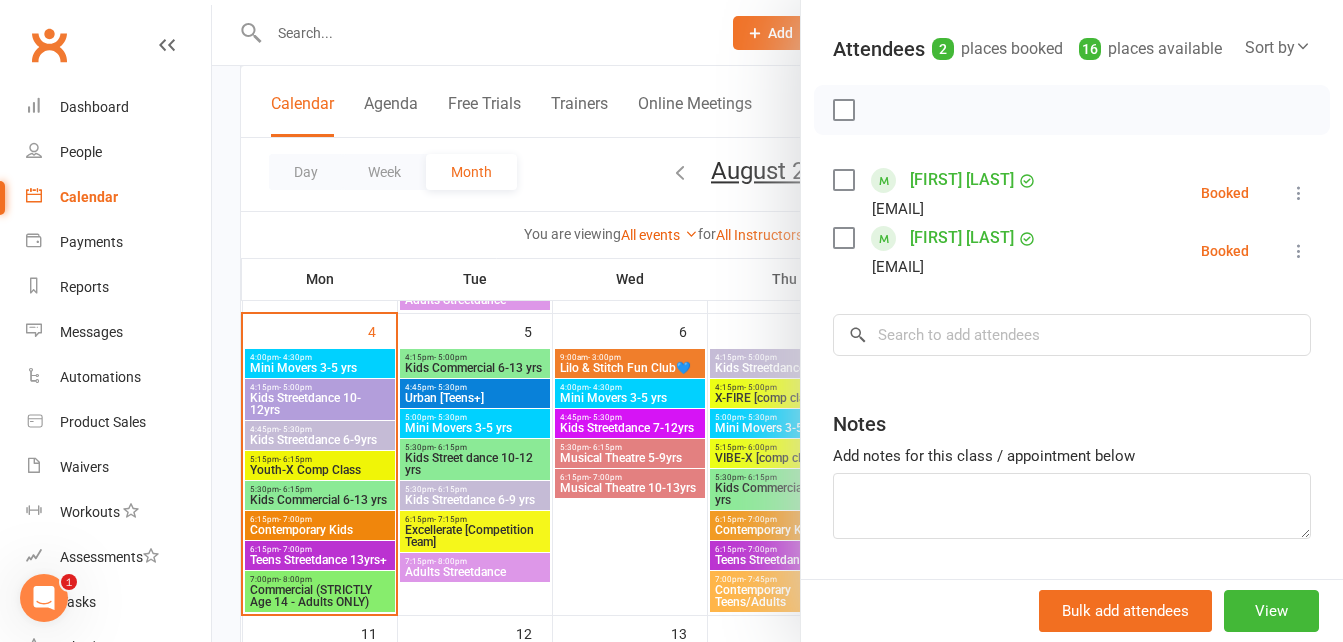 scroll, scrollTop: 230, scrollLeft: 0, axis: vertical 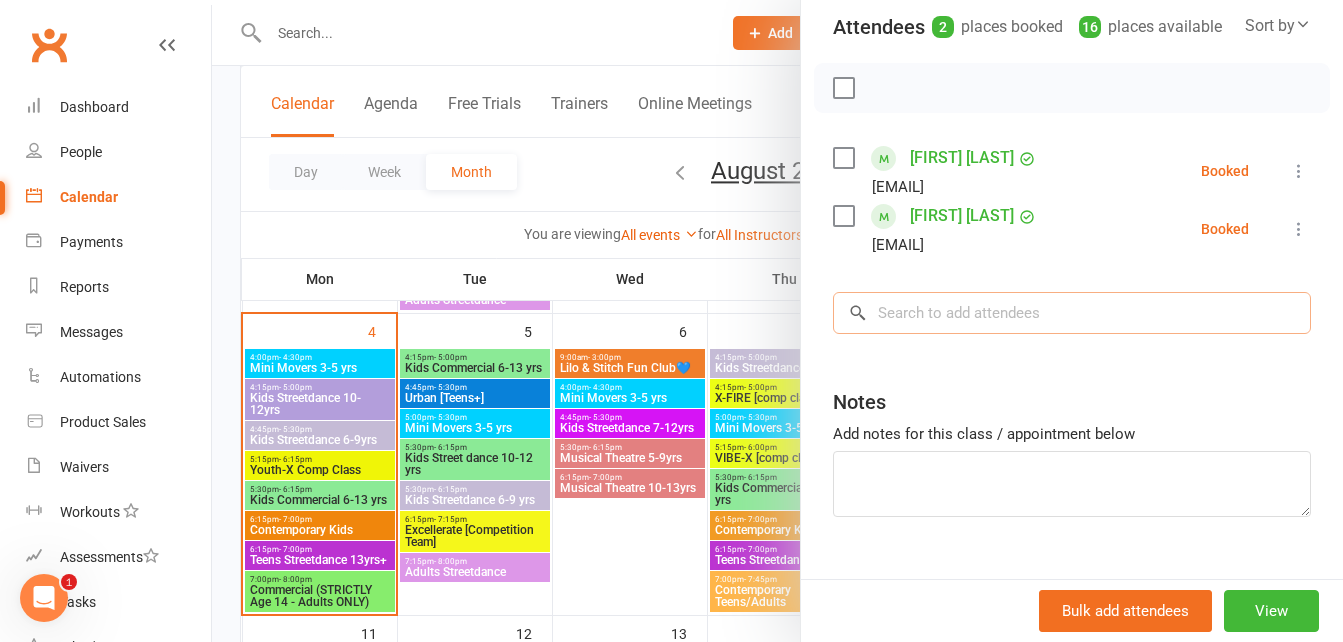 click at bounding box center (1072, 313) 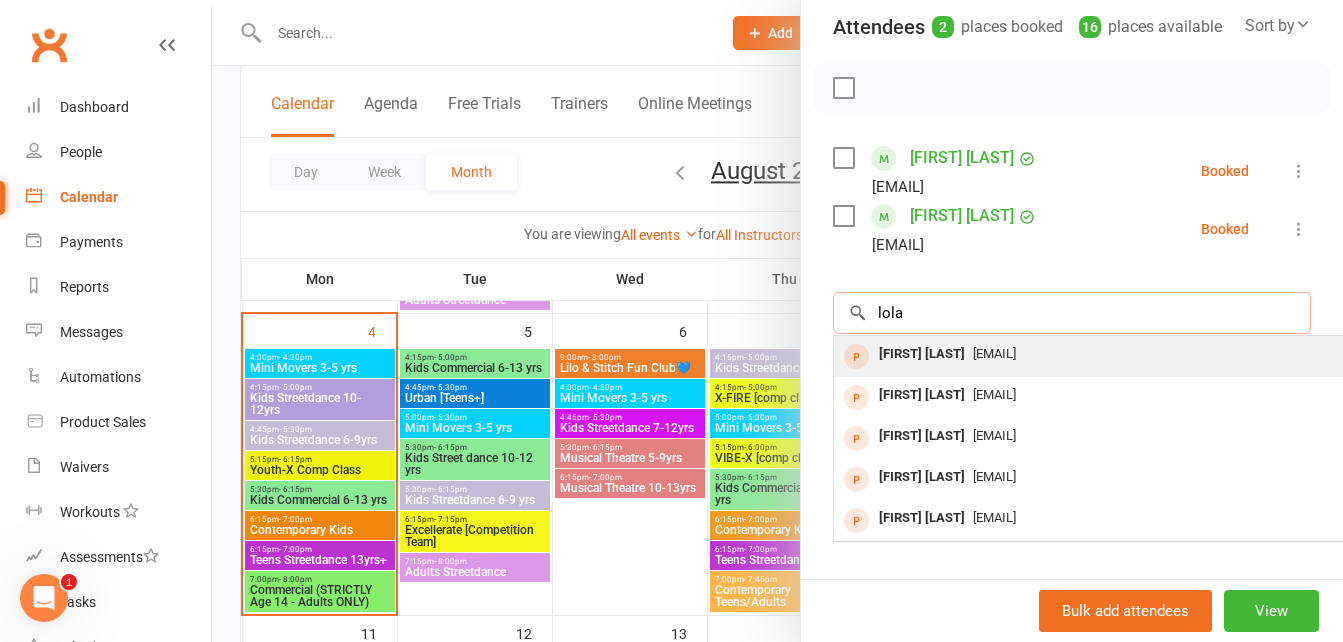 type on "lola" 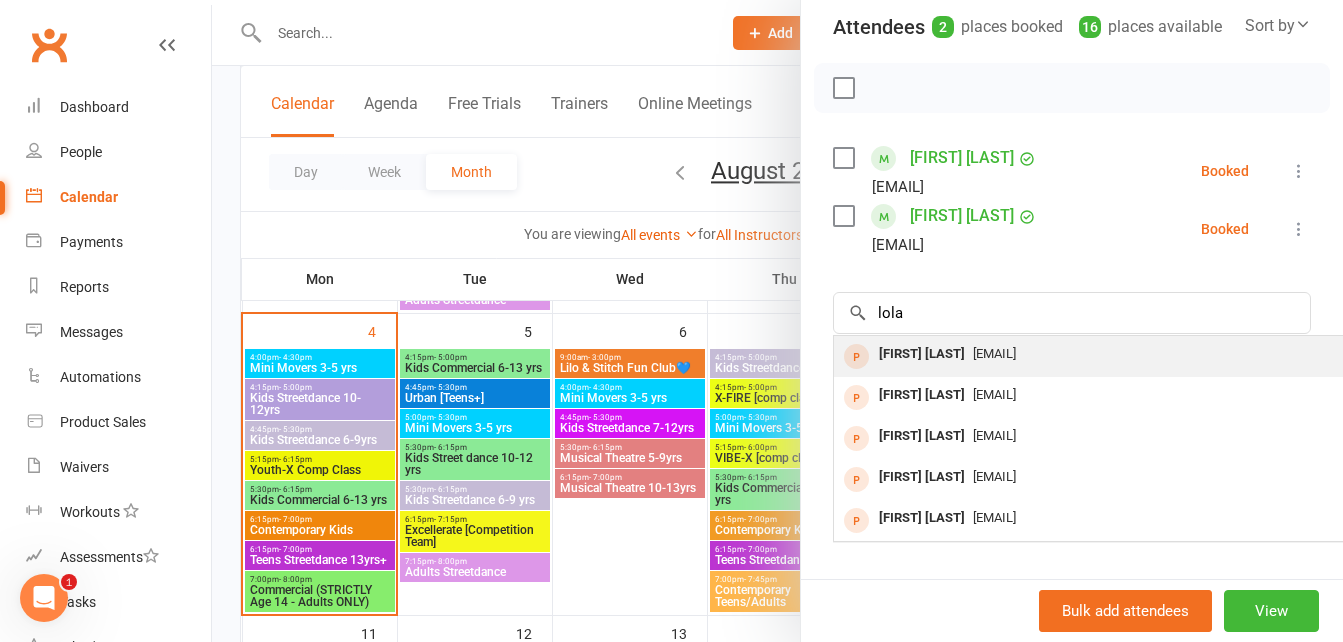 click on "[FIRST] [LAST]" at bounding box center (922, 354) 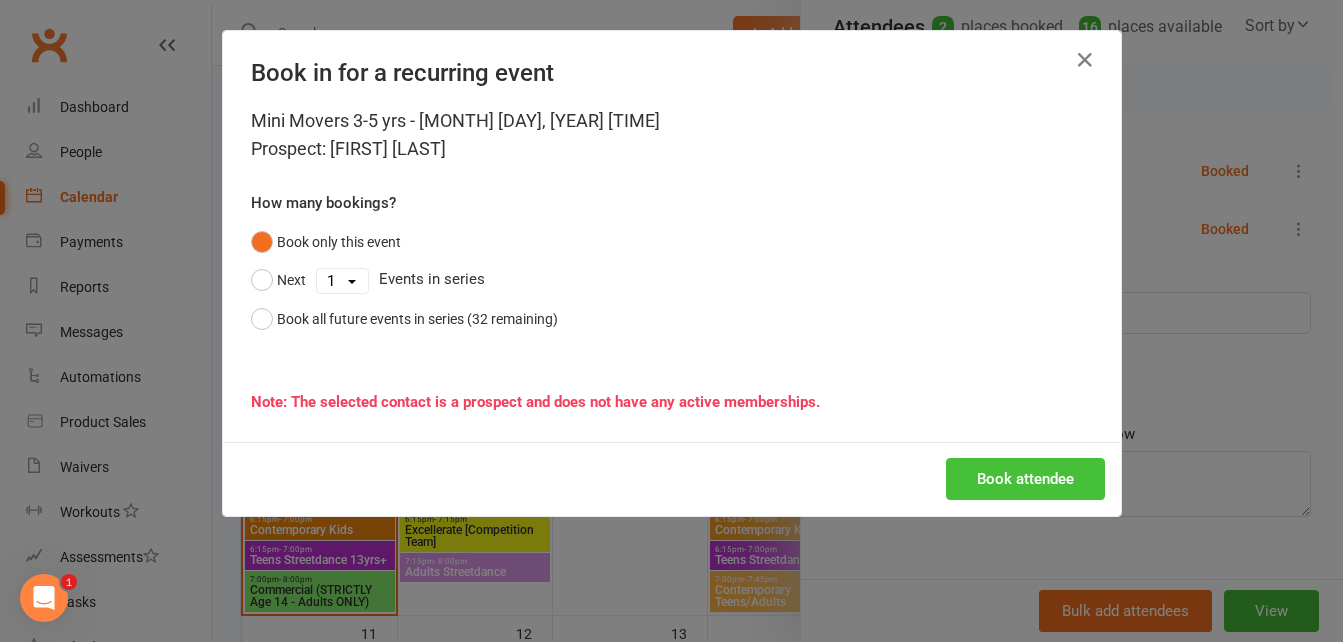 click on "Book attendee" at bounding box center [1025, 479] 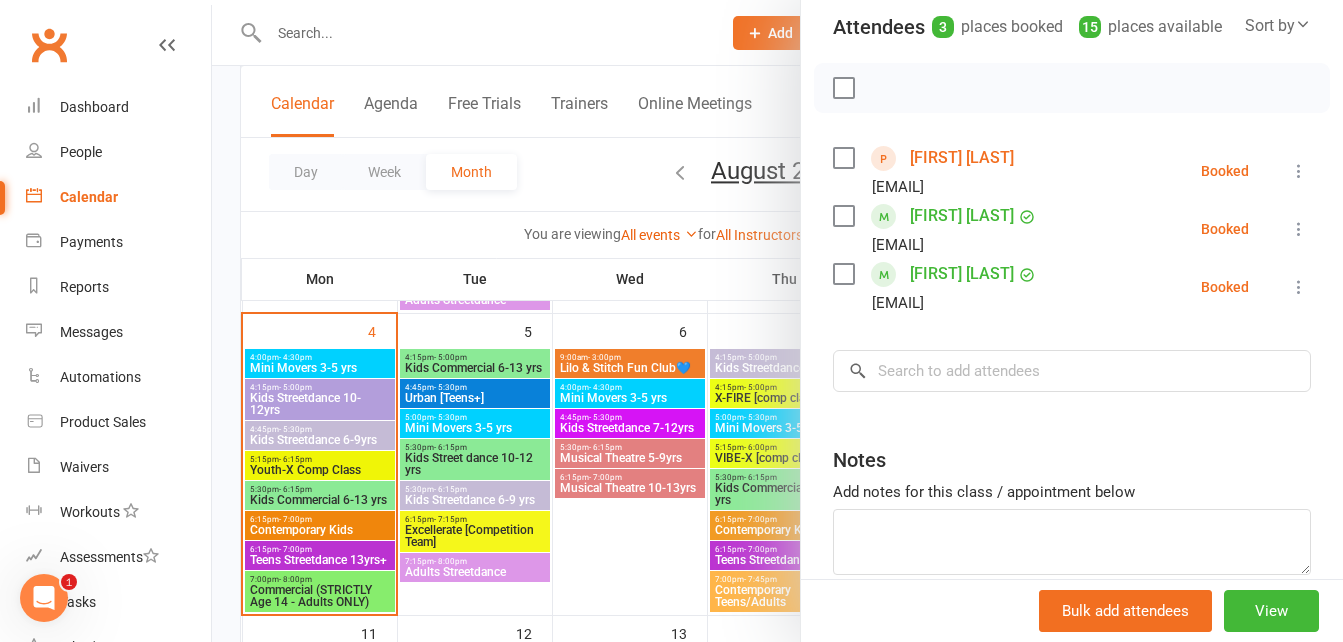 scroll, scrollTop: 0, scrollLeft: 0, axis: both 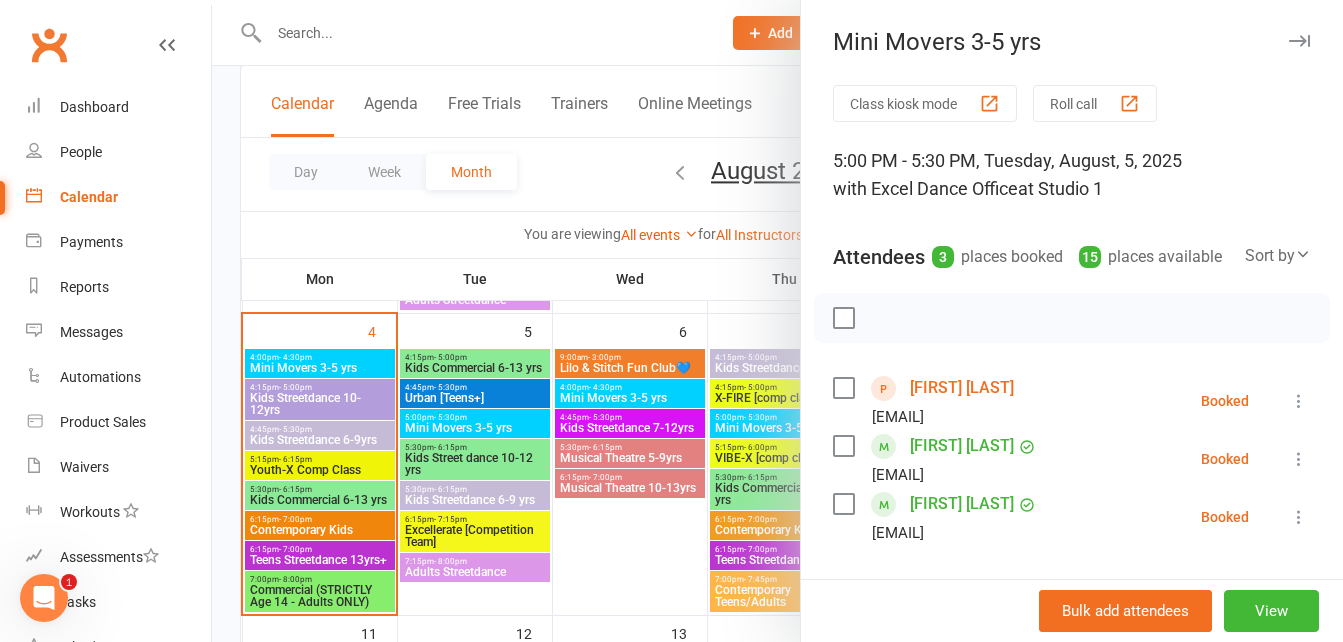 click at bounding box center (777, 321) 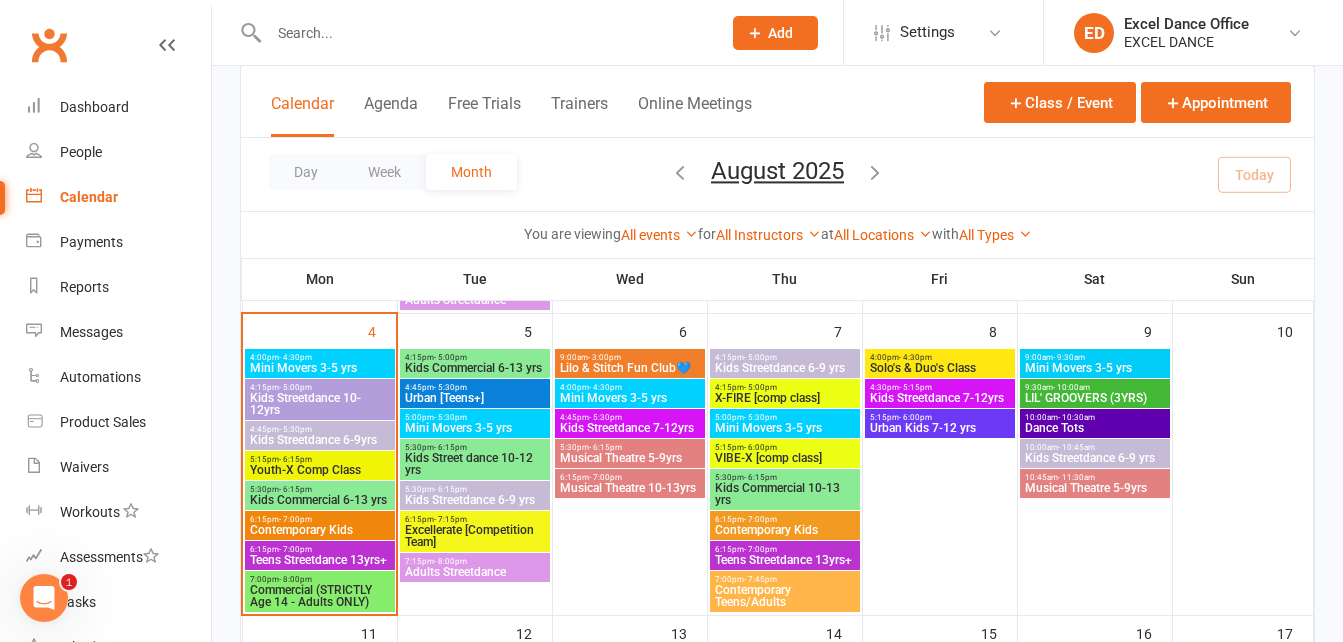 click at bounding box center [485, 33] 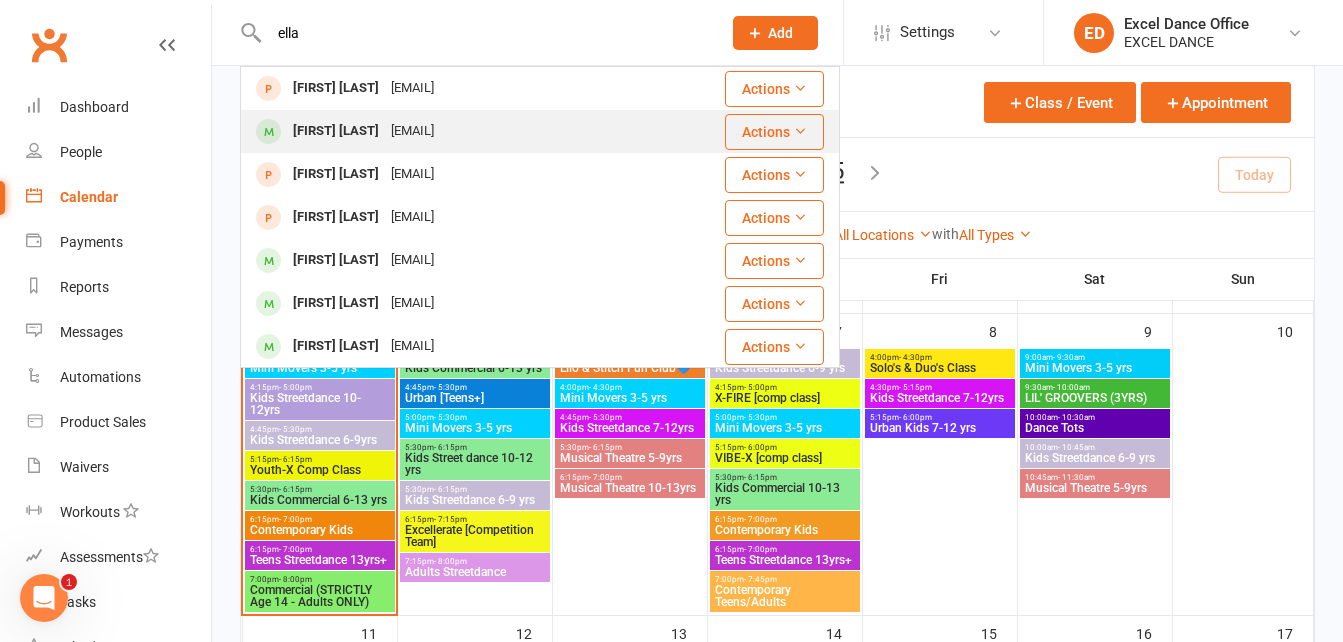 type on "ella" 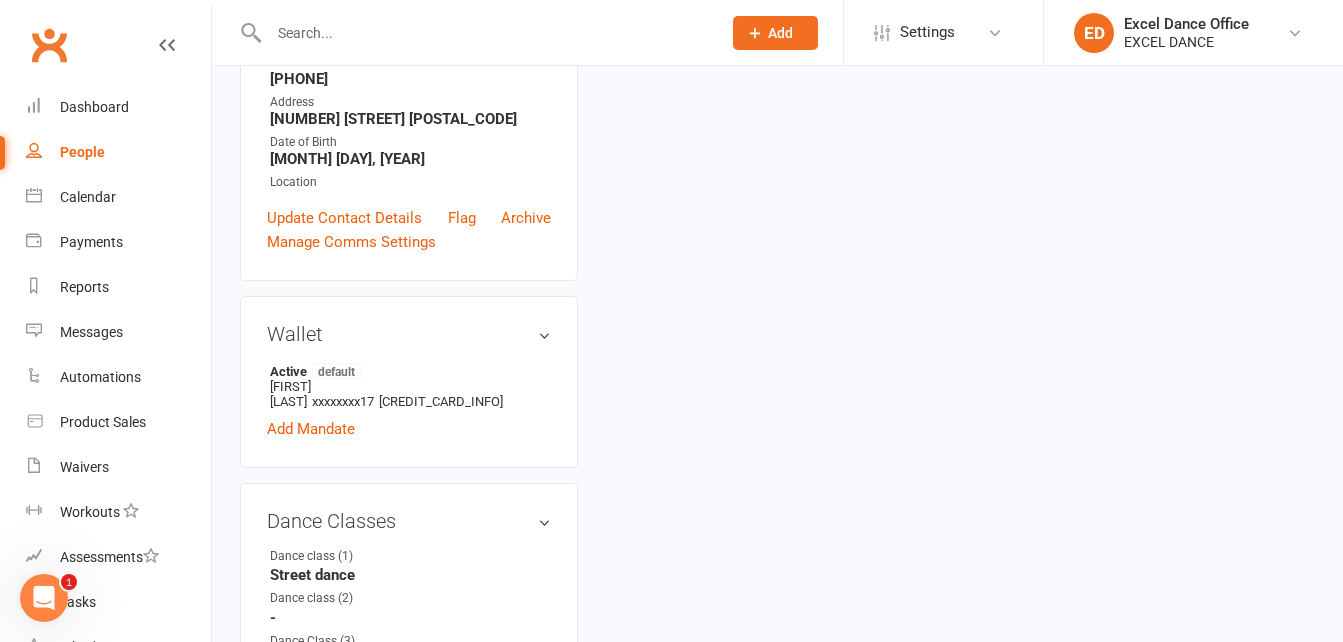 scroll, scrollTop: 0, scrollLeft: 0, axis: both 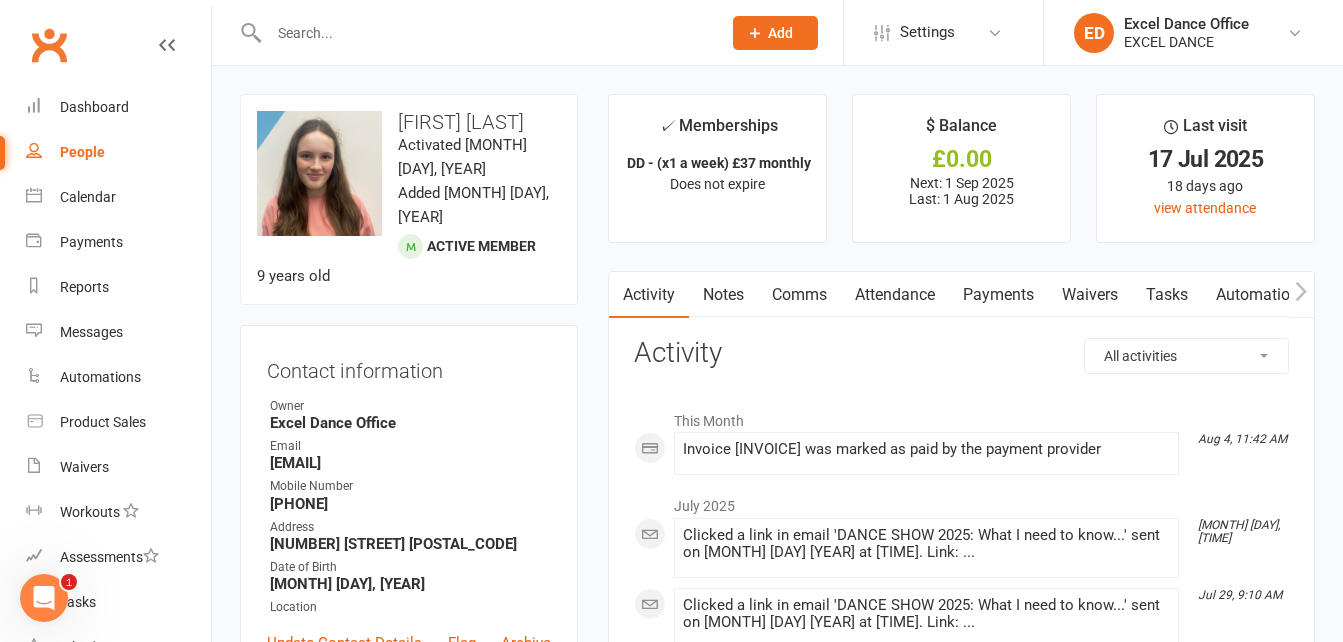 click on "Payments" at bounding box center (998, 295) 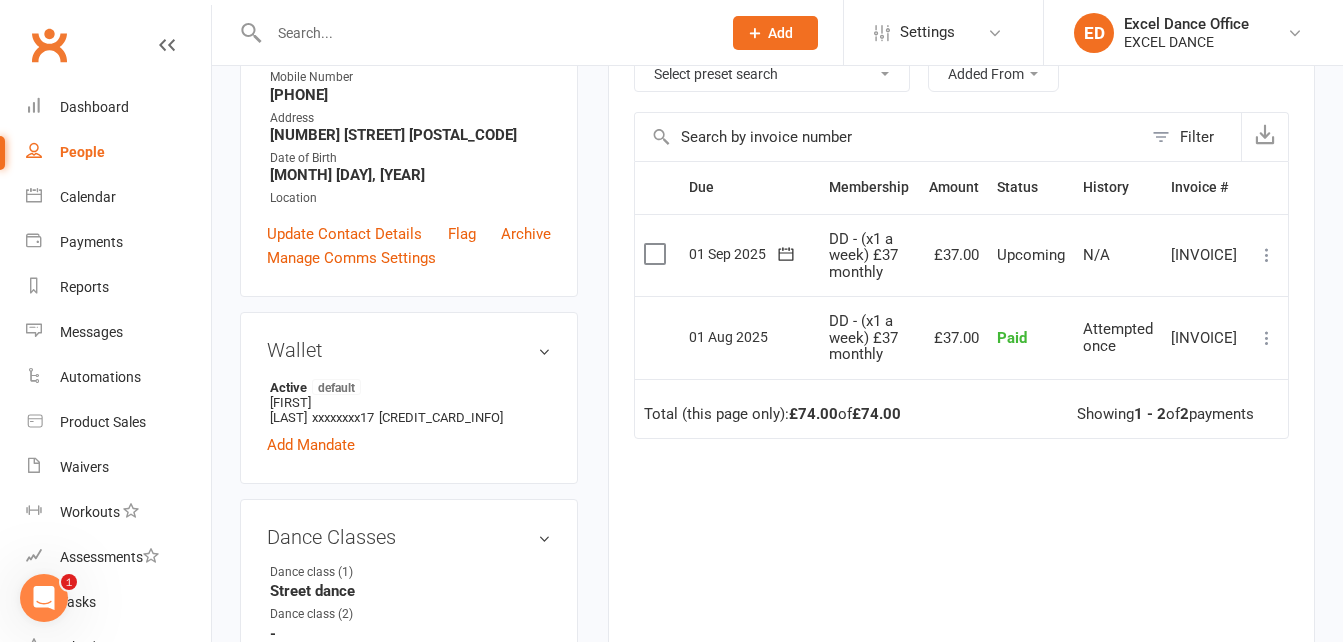 scroll, scrollTop: 395, scrollLeft: 0, axis: vertical 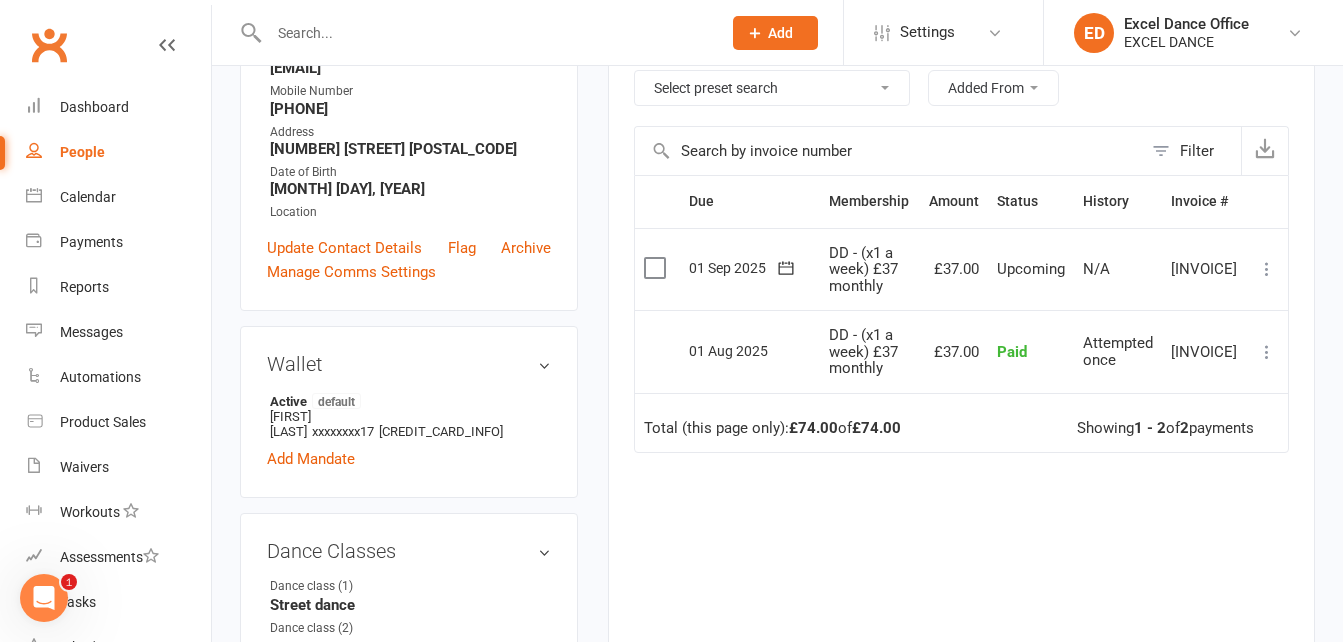click on "Filter" at bounding box center [1197, 151] 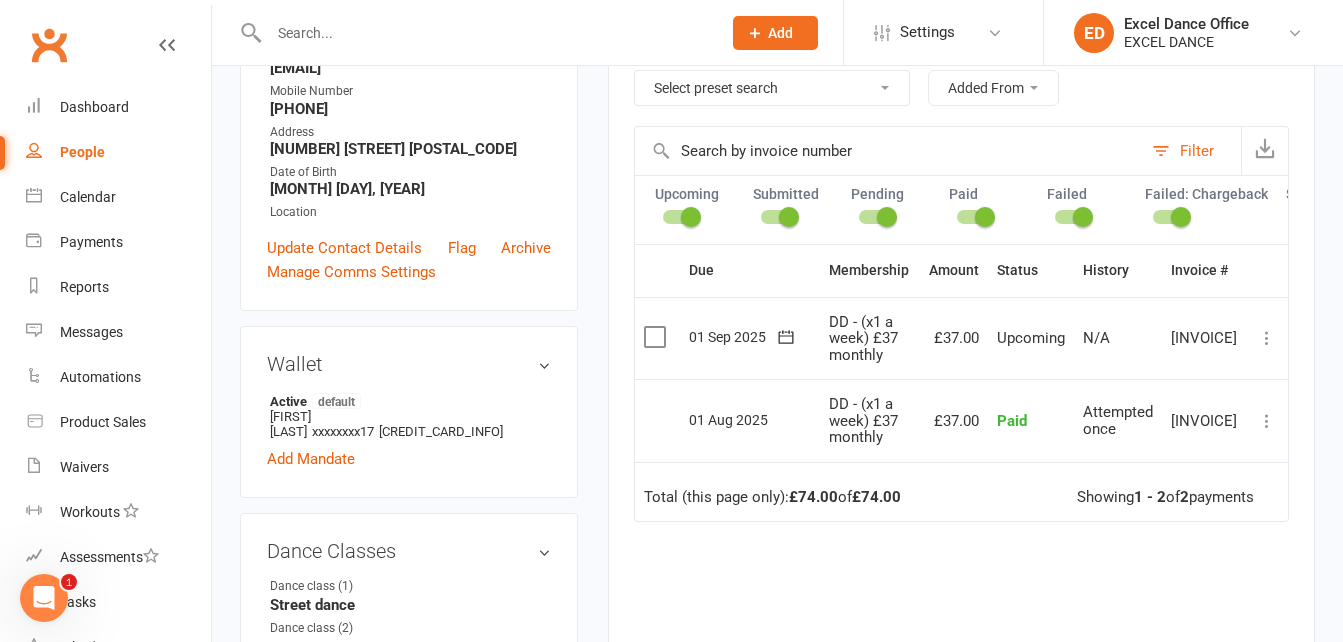 click on "Filter" at bounding box center [1197, 151] 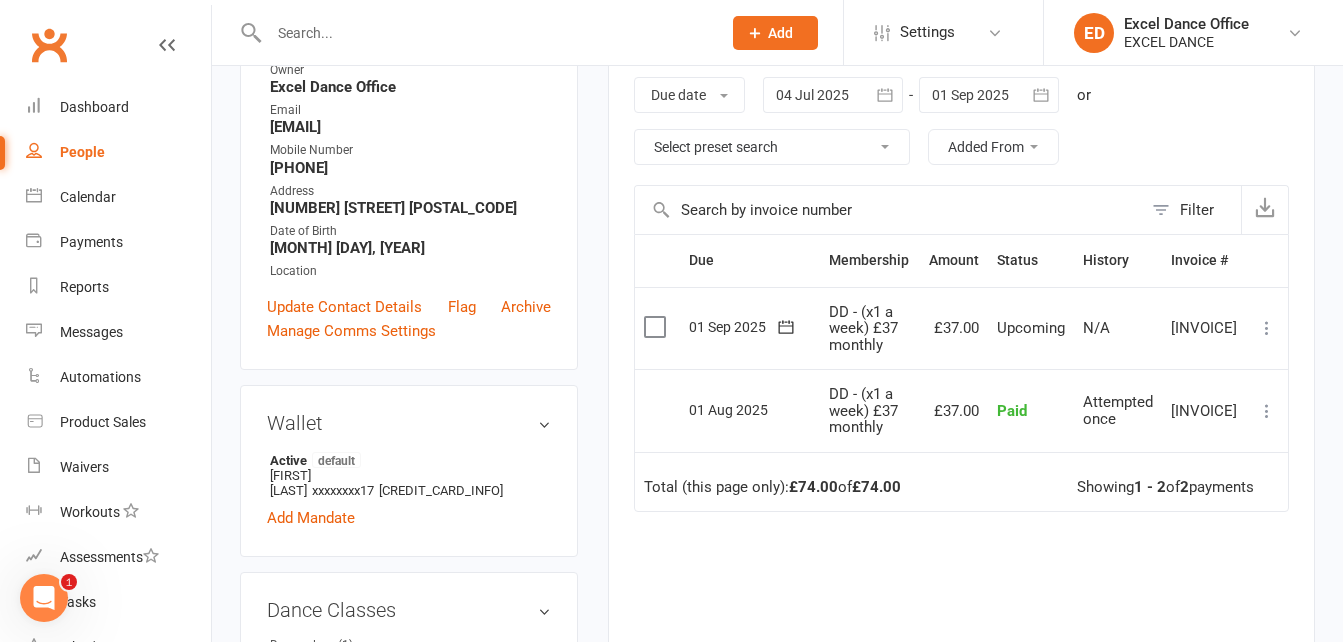 scroll, scrollTop: 341, scrollLeft: 0, axis: vertical 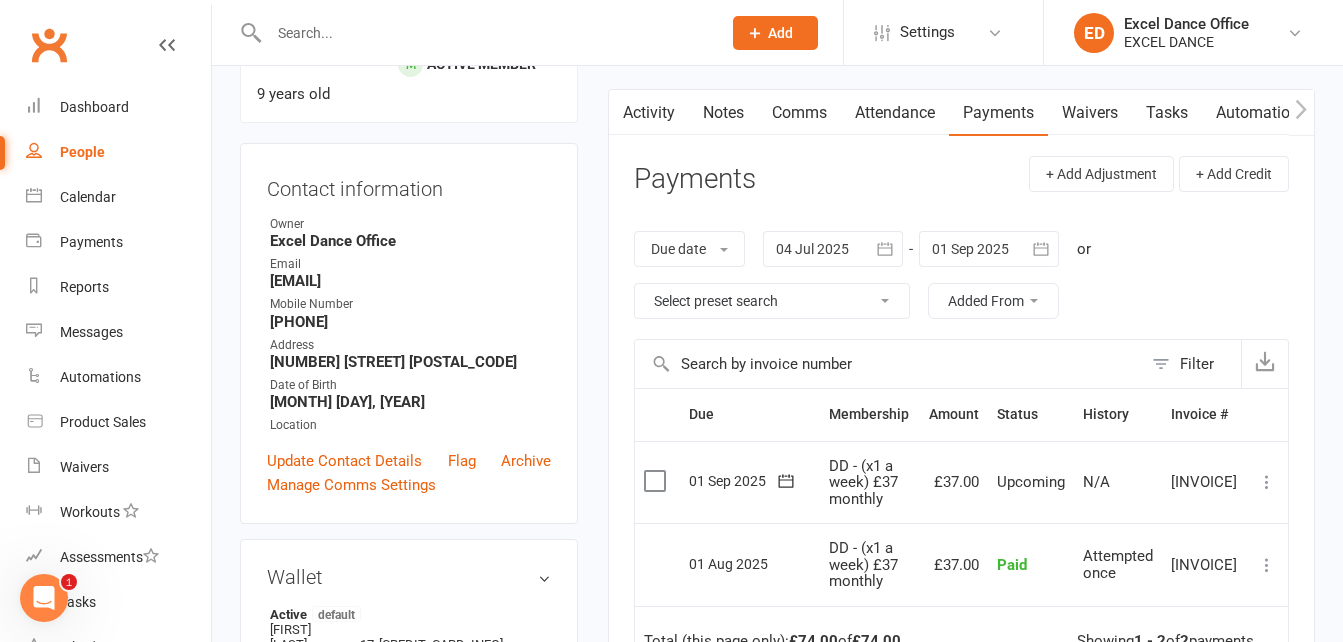 click on "✓ Memberships DD - (x1 a week) £37 monthly Does not expire $ Balance £0.00 Next: [MONTH] [YEAR] Last: [MONTH] [YEAR] Last visit [MONTH] [DAY] [YEAR] [DAYS] days ago view attendance Activity Notes Comms Attendance Payments Waivers Tasks Automations Access Control Consent Mandates Credit balance Payments + Add Adjustment + Add Credit Due date Due date Date paid Date failed [MONTH] [YEAR] July 2025 Sun Mon Tue Wed Thu Fri Sat 27 29 30 01 02 03 04 05 28 06 07 08 09 10 11 12 29 13 14 15 16 17 18 19" at bounding box center [961, 443] 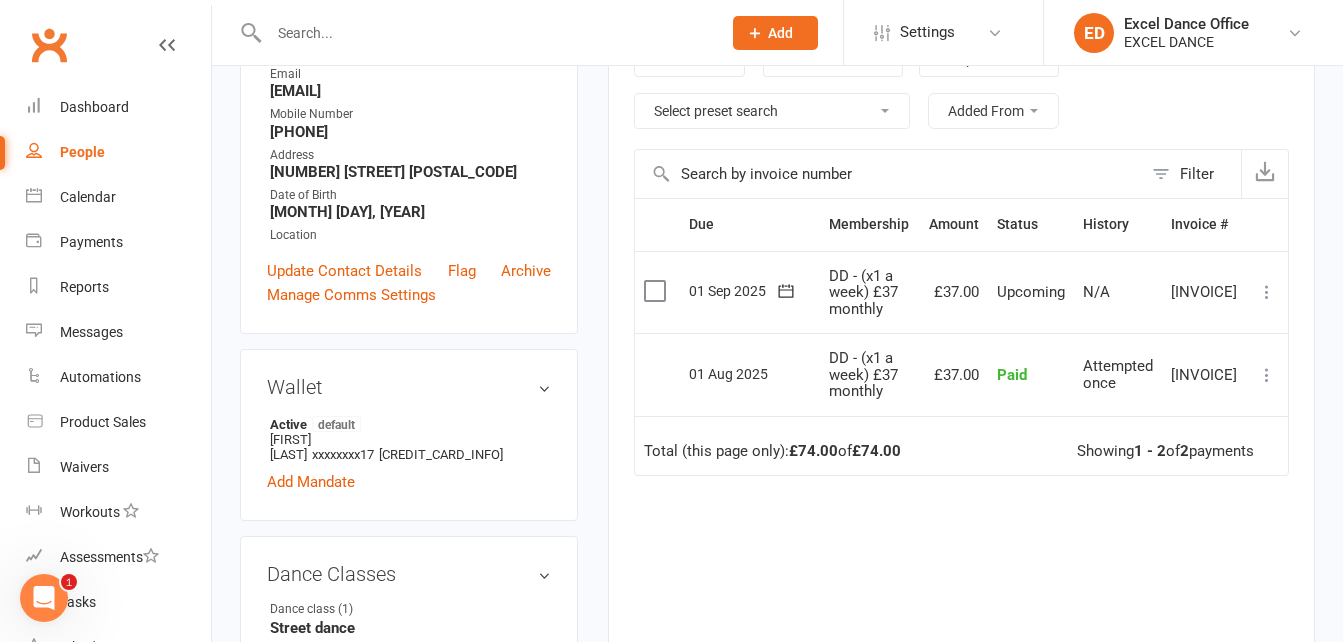 scroll, scrollTop: 382, scrollLeft: 0, axis: vertical 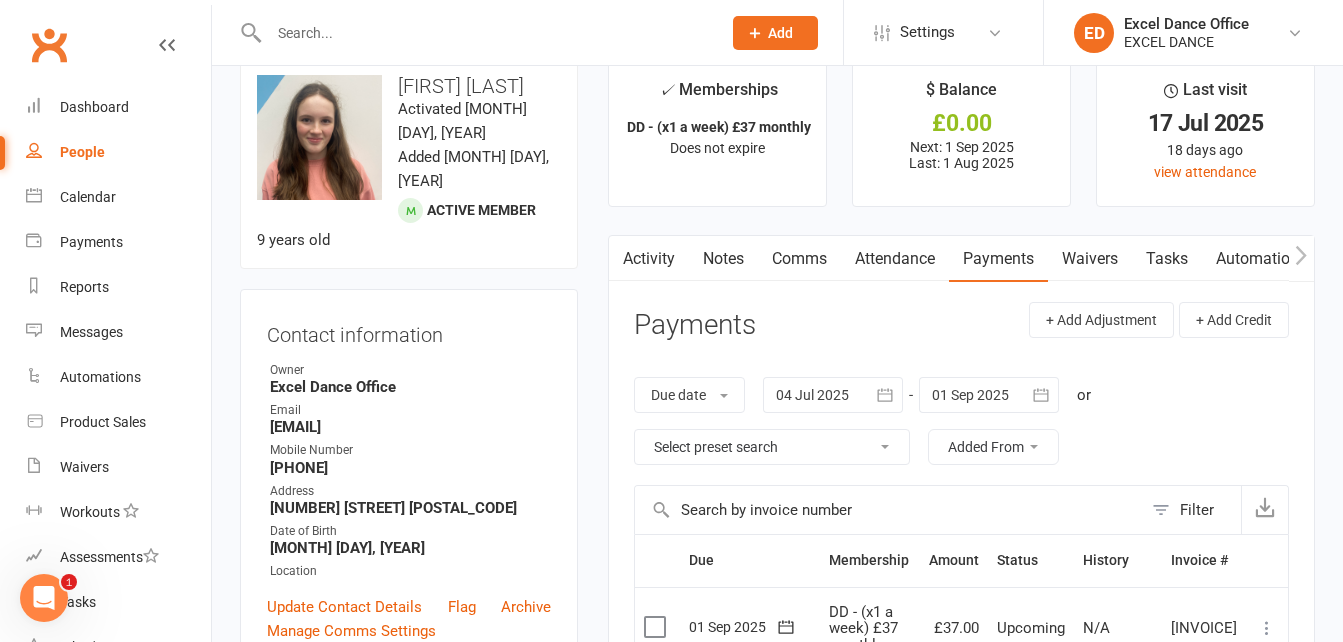 click at bounding box center (885, 395) 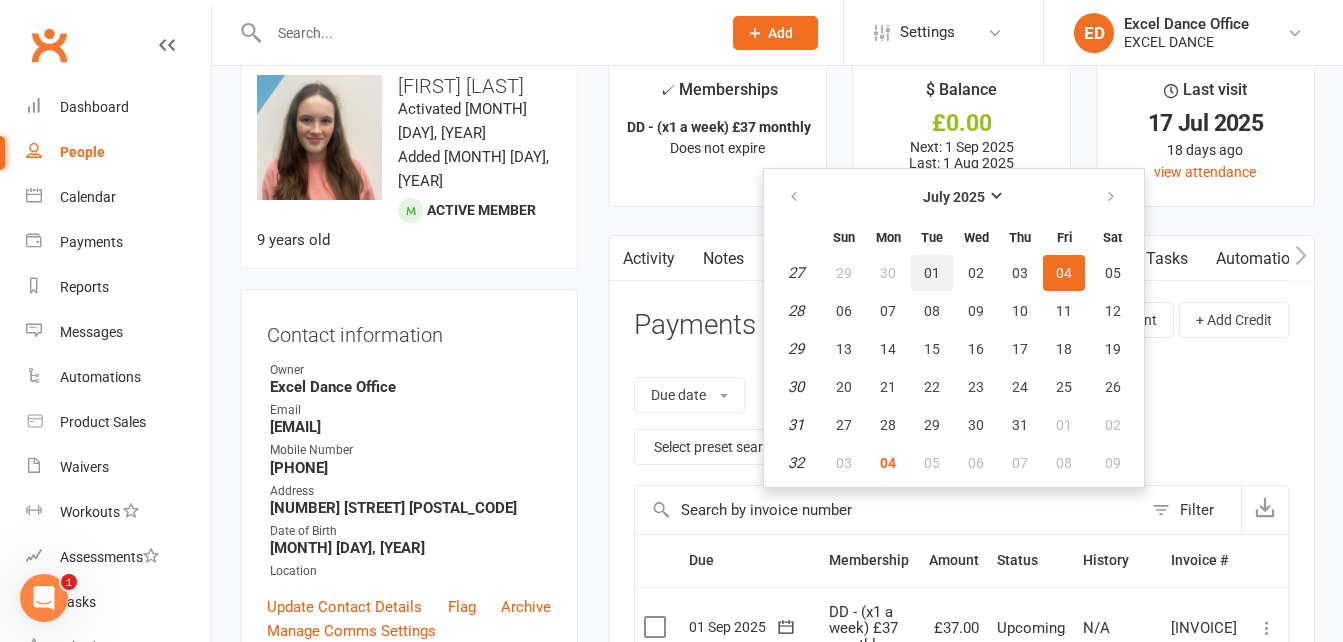 click on "01" at bounding box center (932, 273) 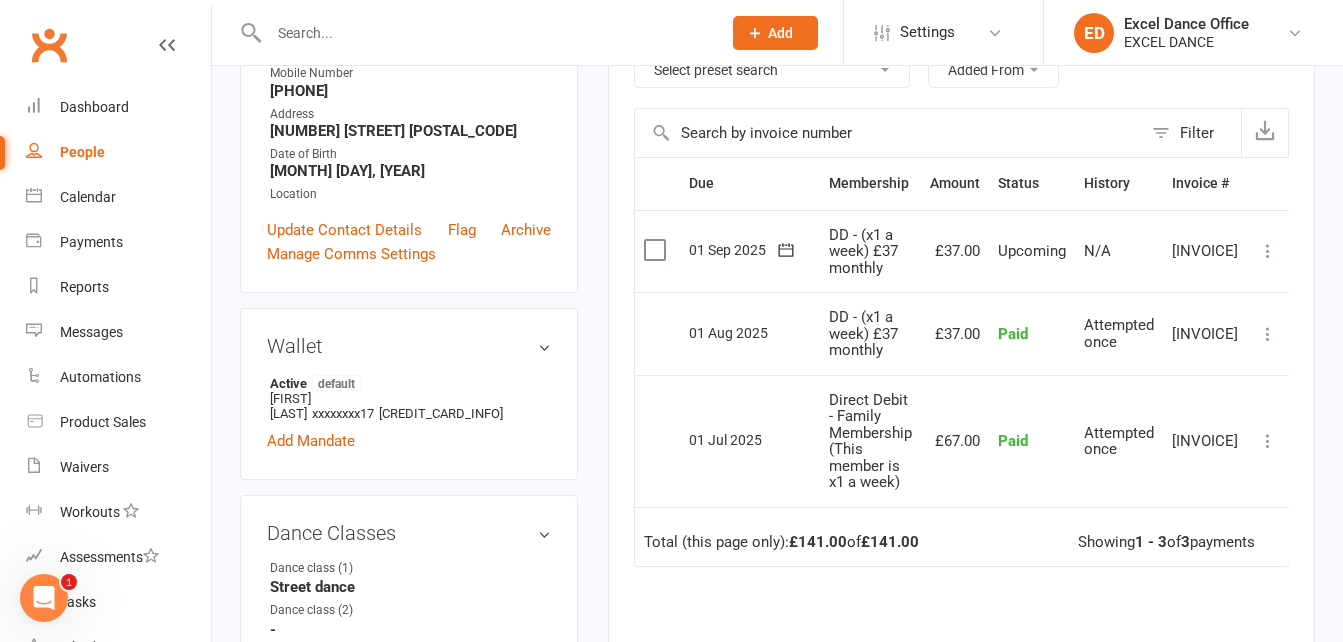 scroll, scrollTop: 418, scrollLeft: 0, axis: vertical 